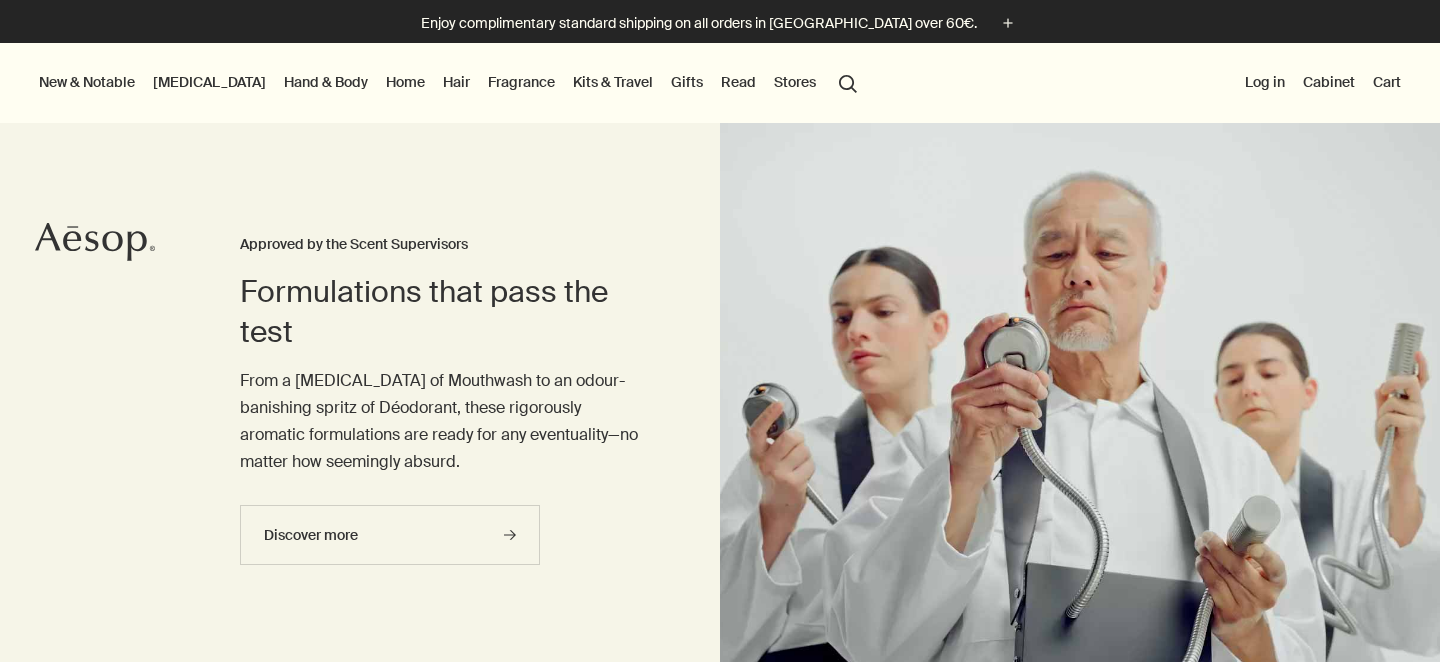 scroll, scrollTop: 0, scrollLeft: 0, axis: both 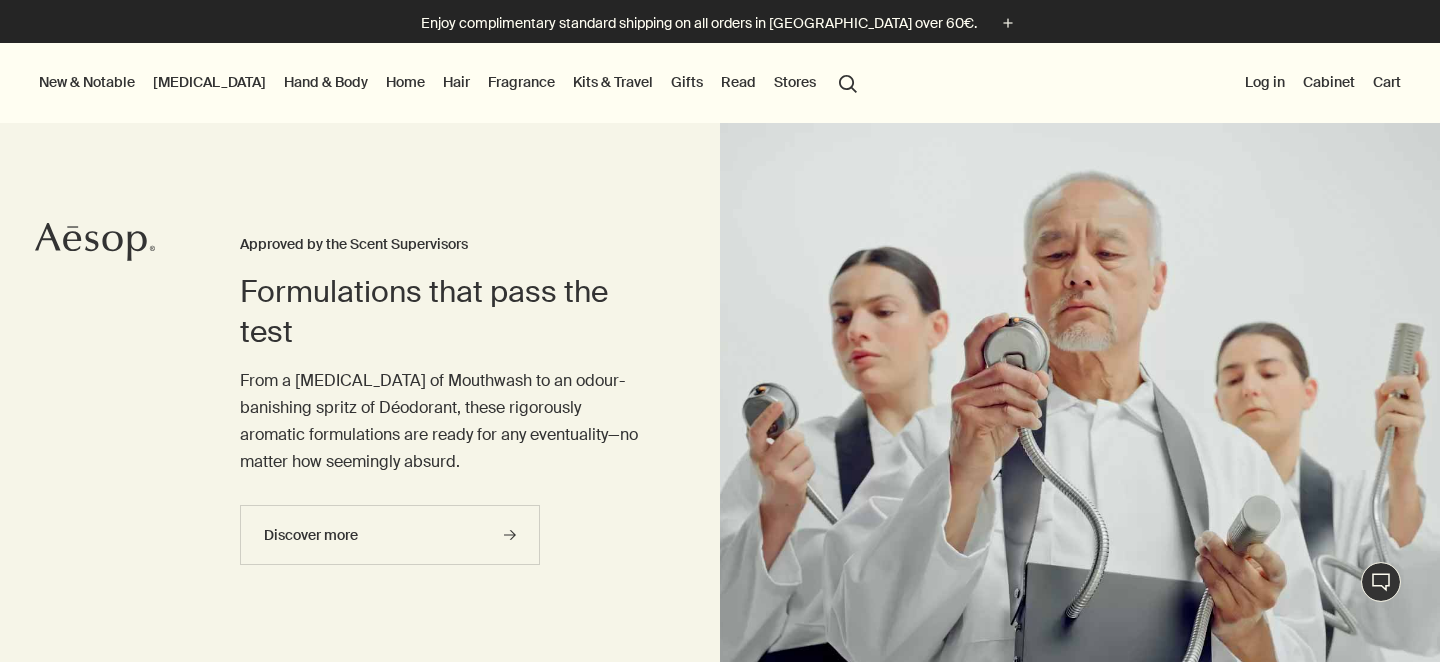 click on "Fragrance" at bounding box center (521, 82) 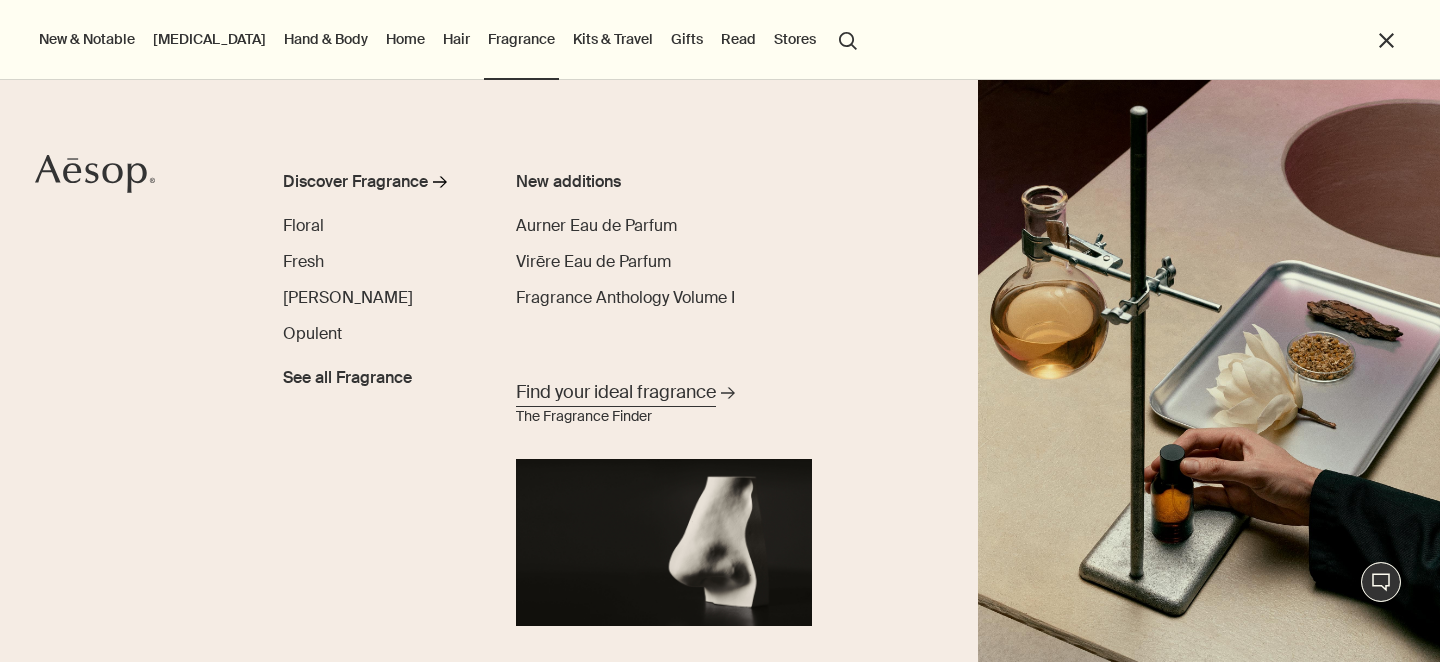 click on "Find your ideal fragrance" at bounding box center [616, 392] 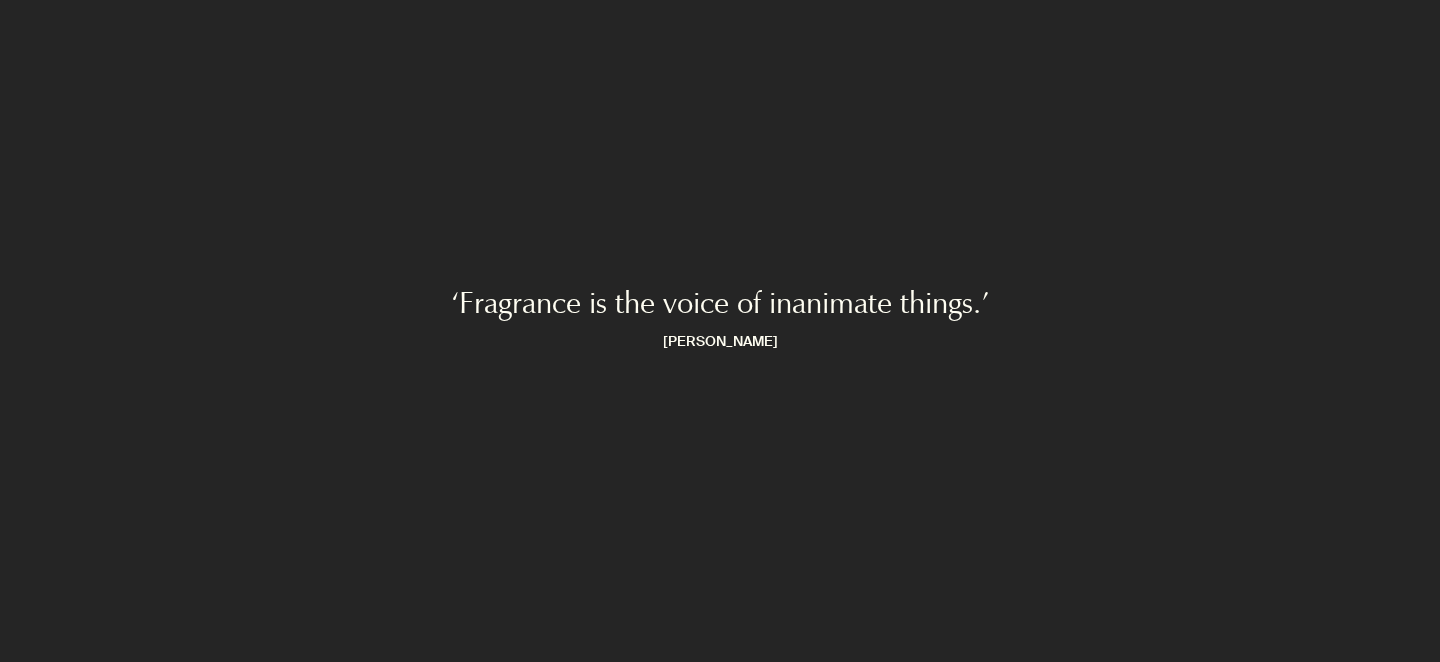 scroll, scrollTop: 0, scrollLeft: 0, axis: both 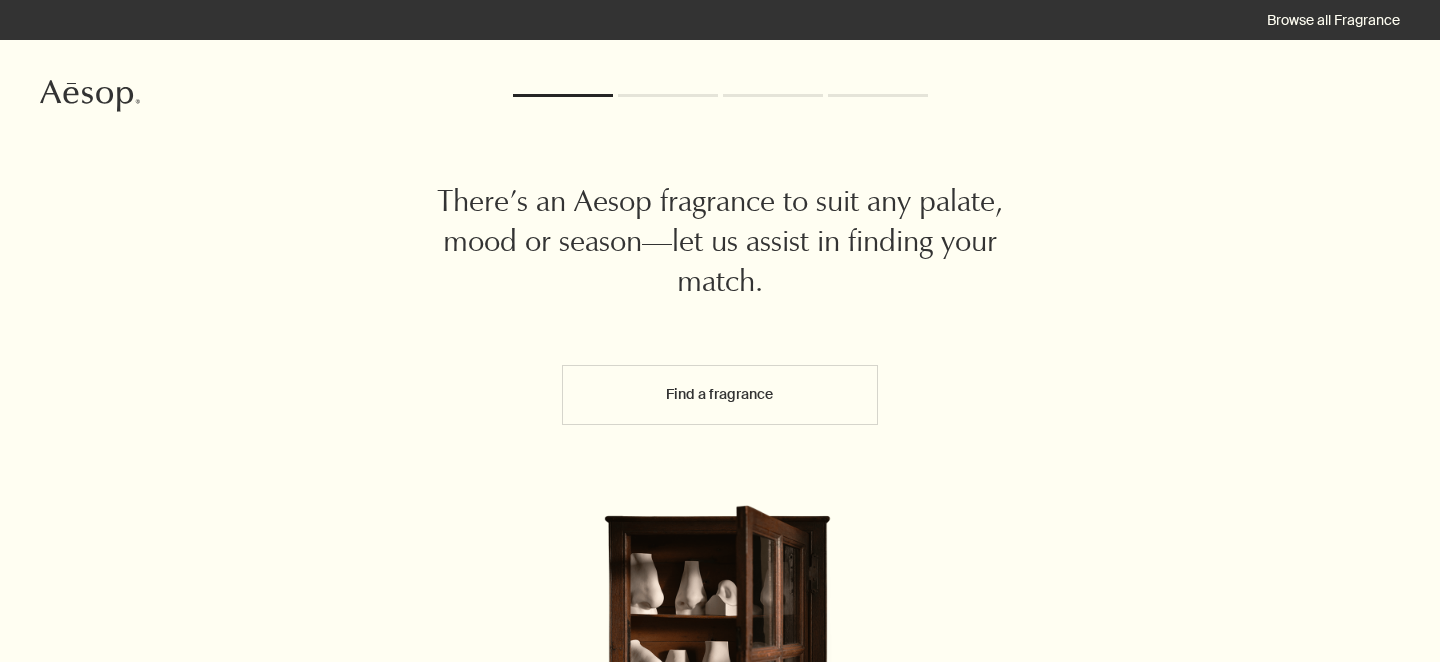 click on "Find a fragrance" at bounding box center (720, 395) 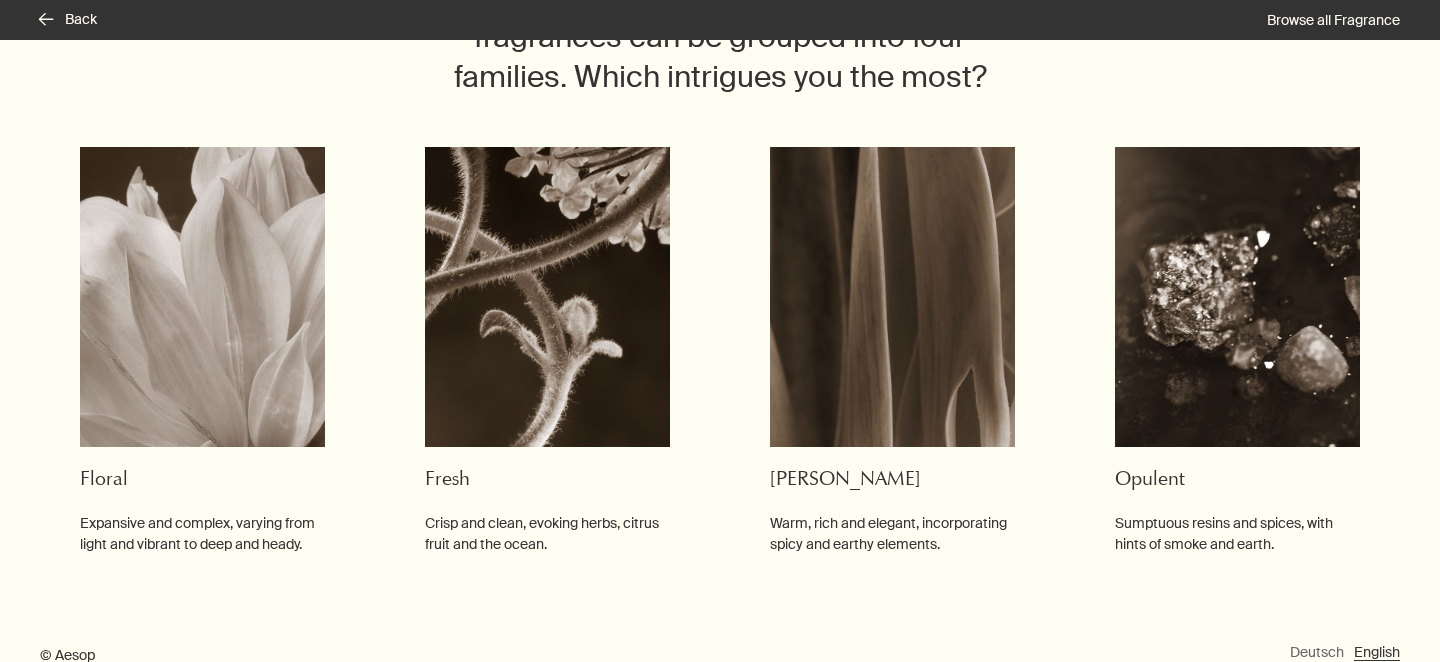 scroll, scrollTop: 209, scrollLeft: 0, axis: vertical 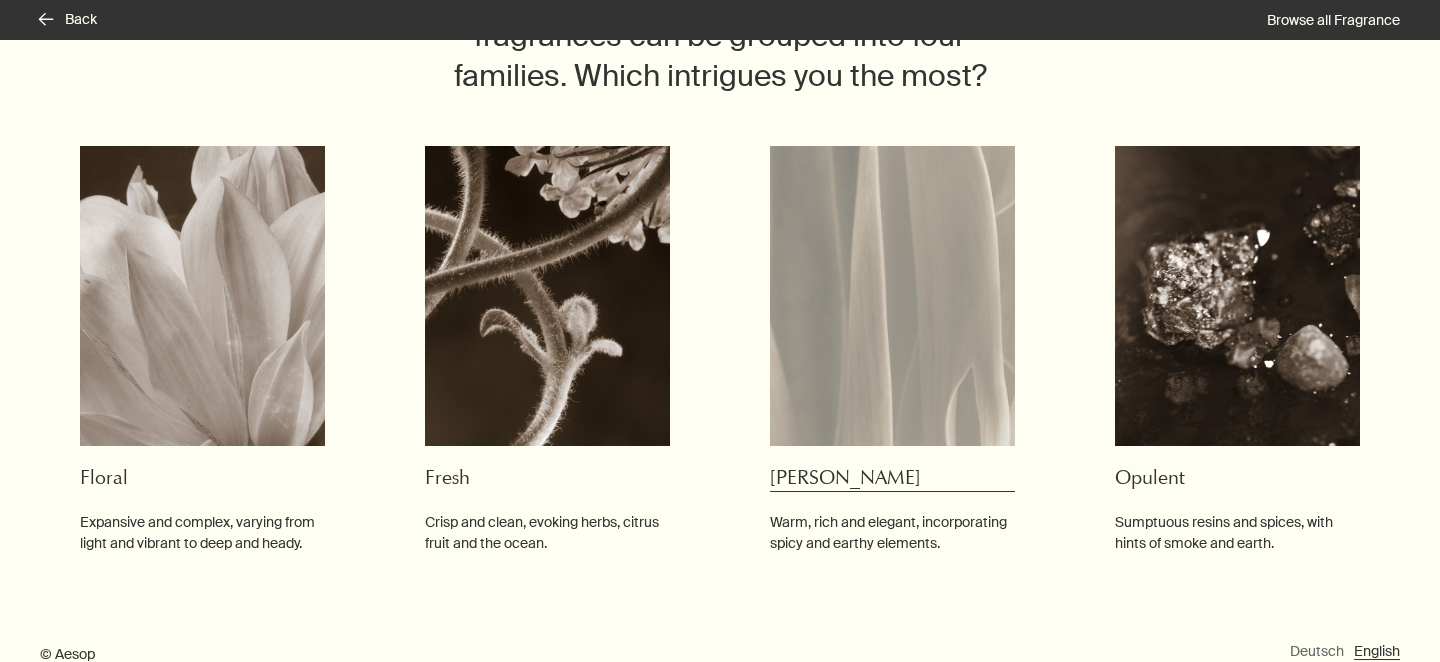 click at bounding box center (892, 296) 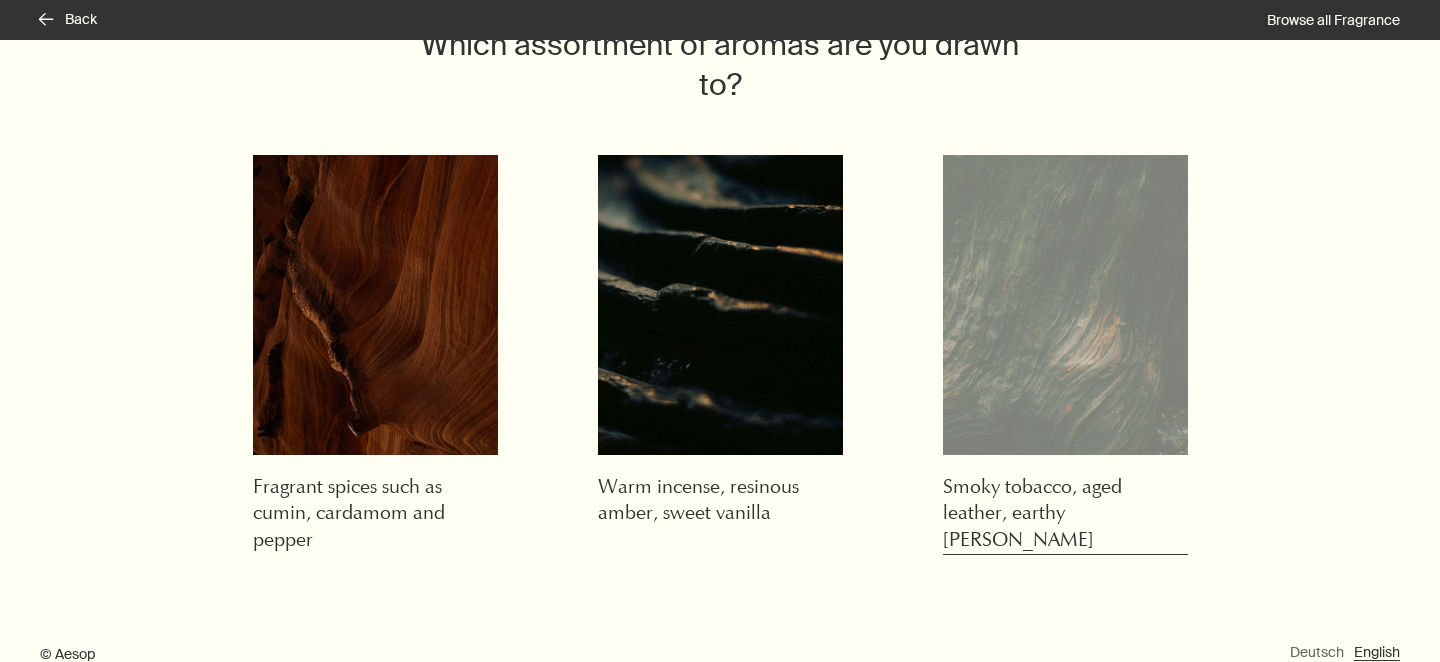 click at bounding box center (1065, 305) 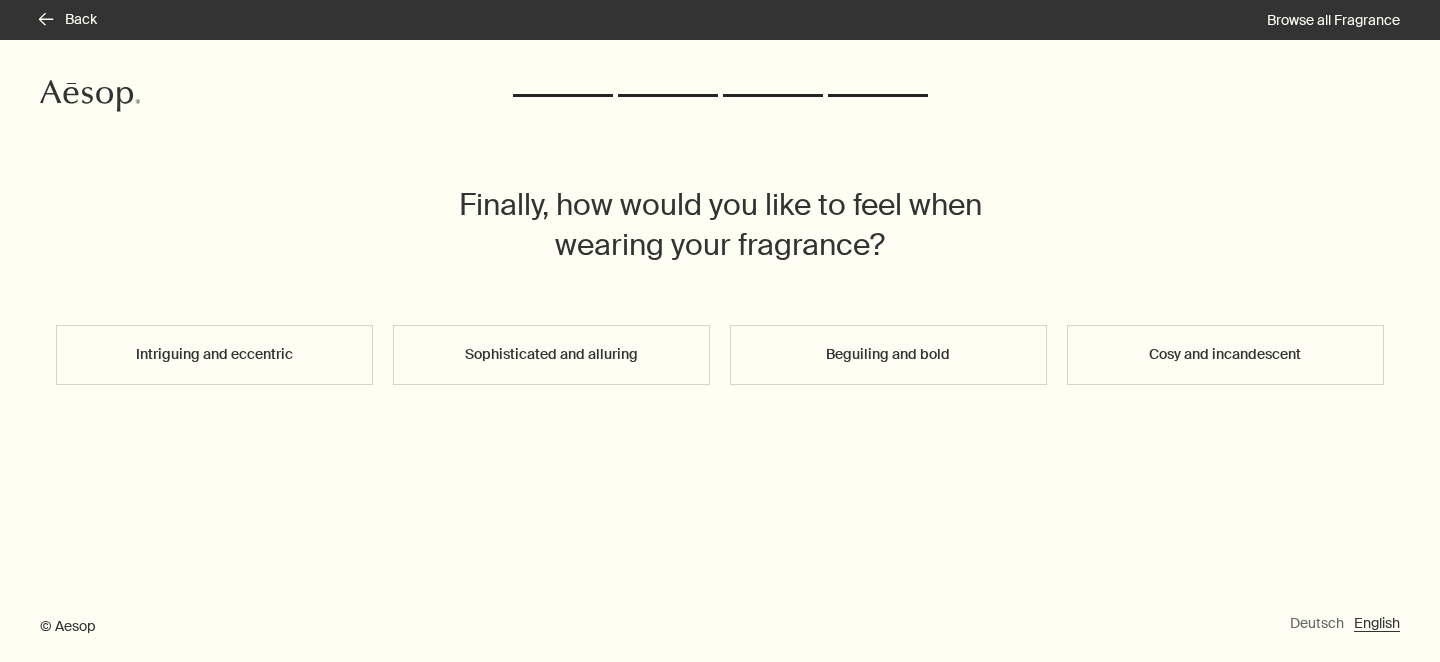 click on "Sophisticated and alluring" at bounding box center (551, 355) 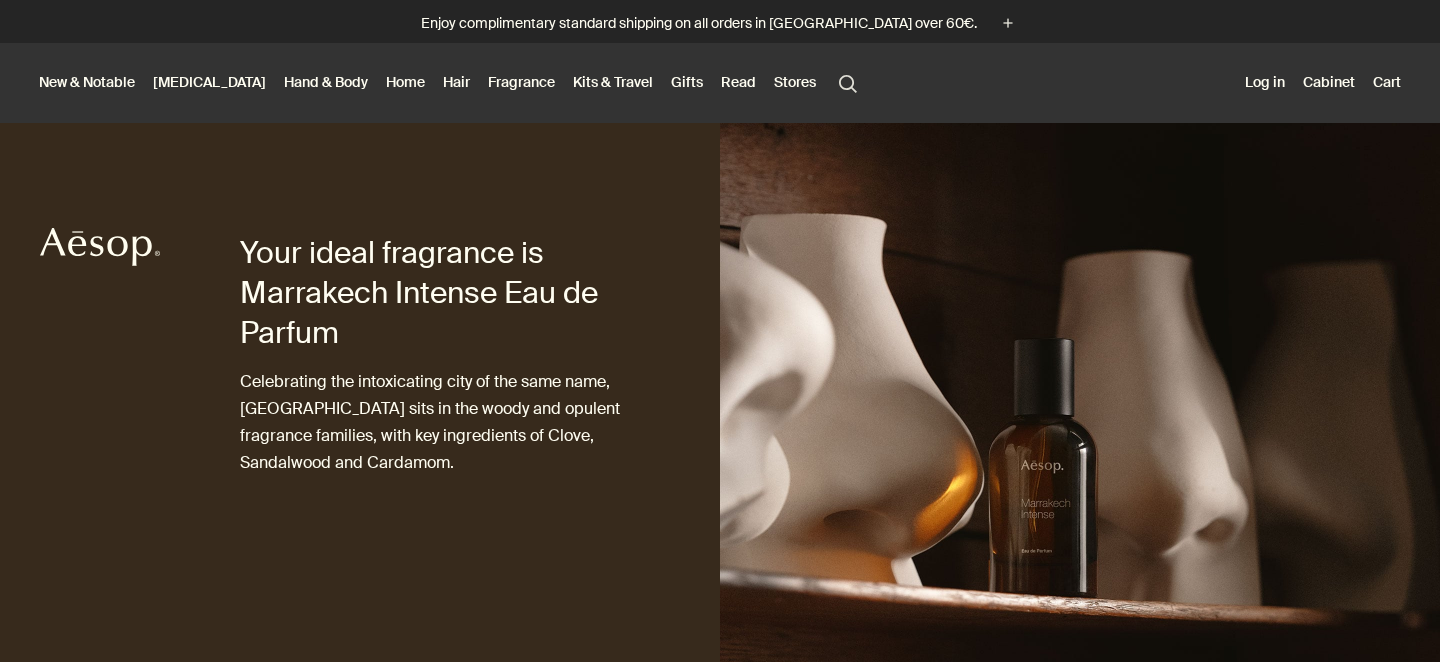 scroll, scrollTop: 0, scrollLeft: 0, axis: both 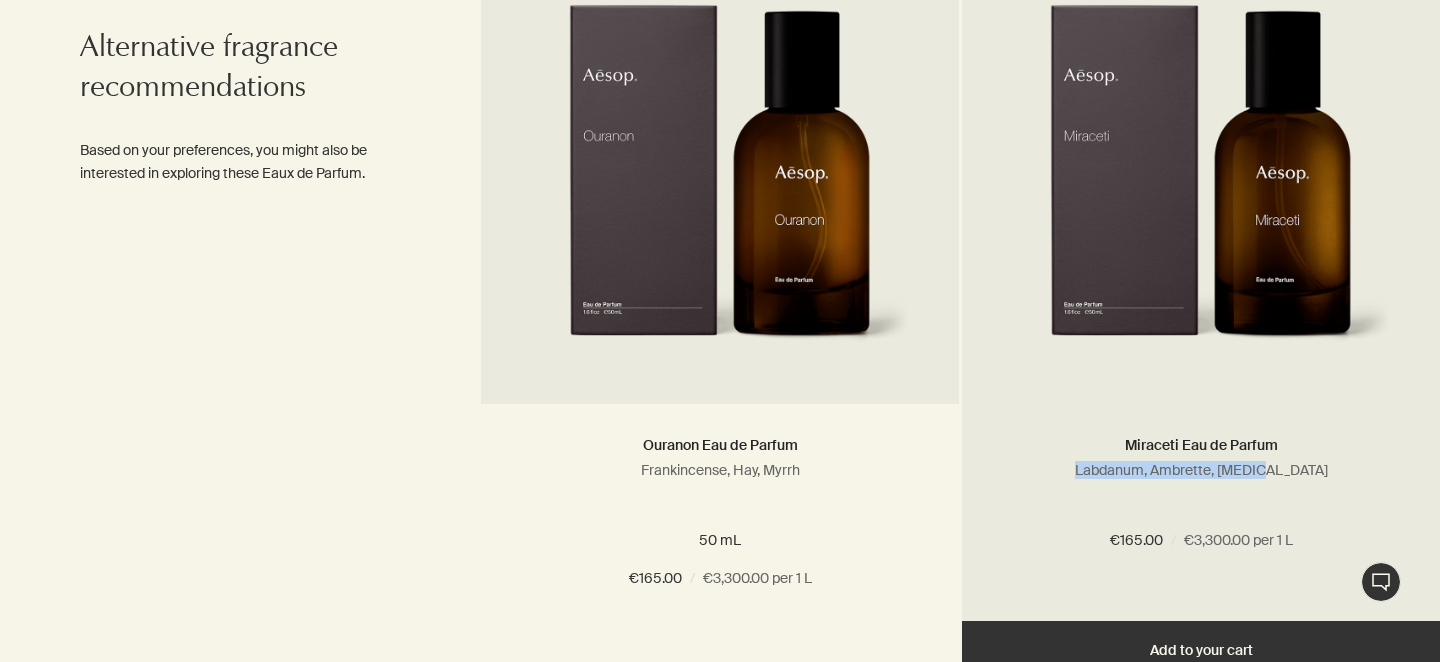 drag, startPoint x: 1107, startPoint y: 473, endPoint x: 1292, endPoint y: 469, distance: 185.04324 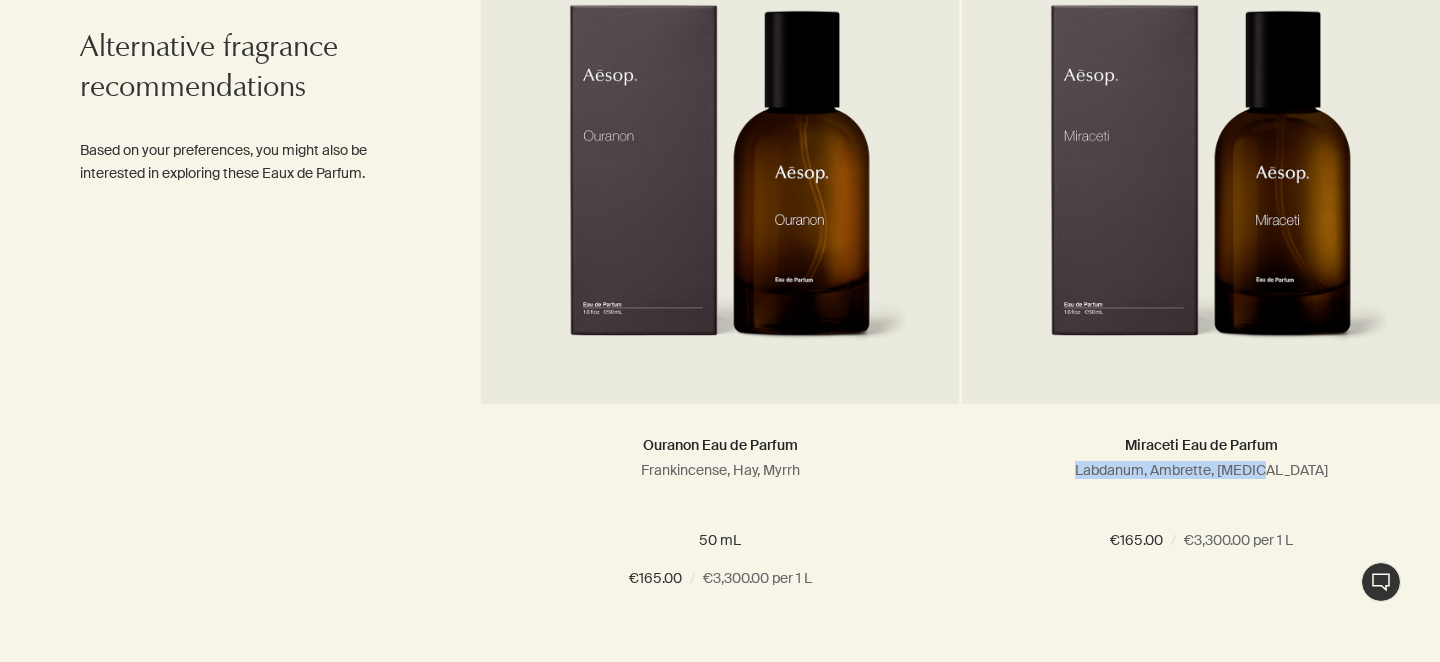 click 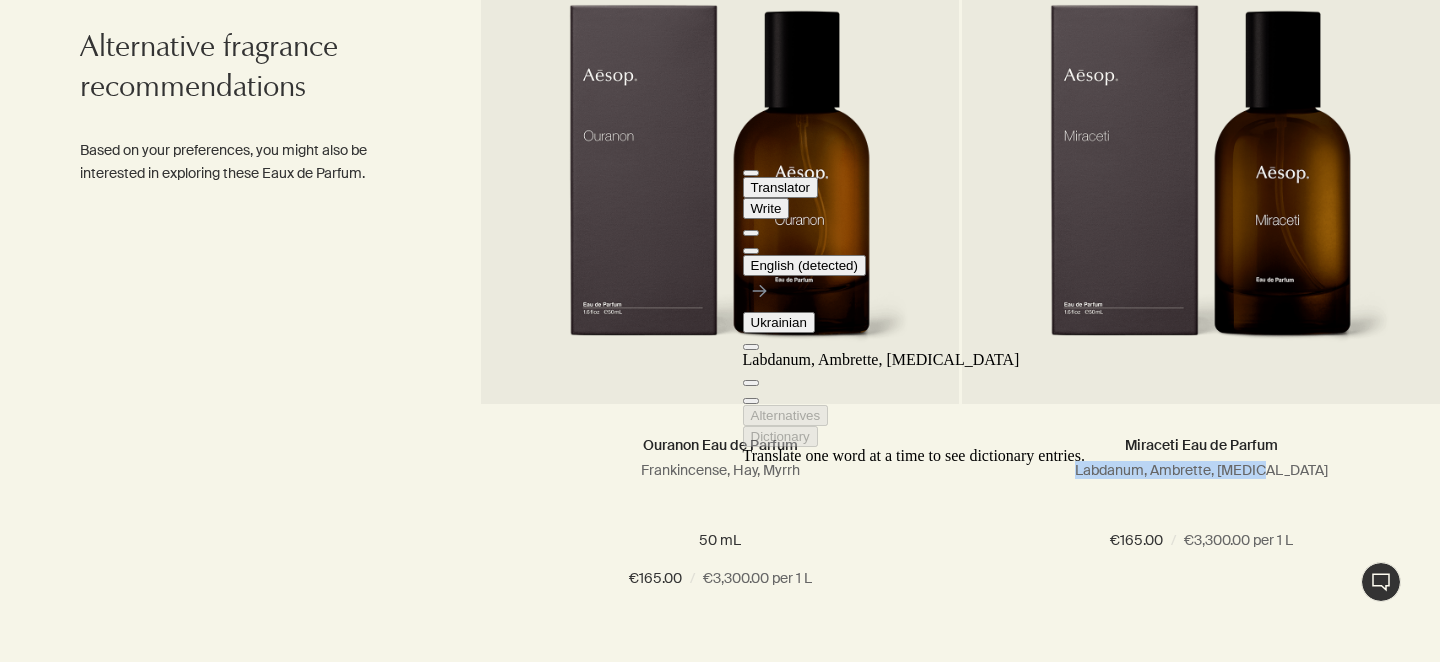 click on "Labdanum, Ambrette, Styrax" 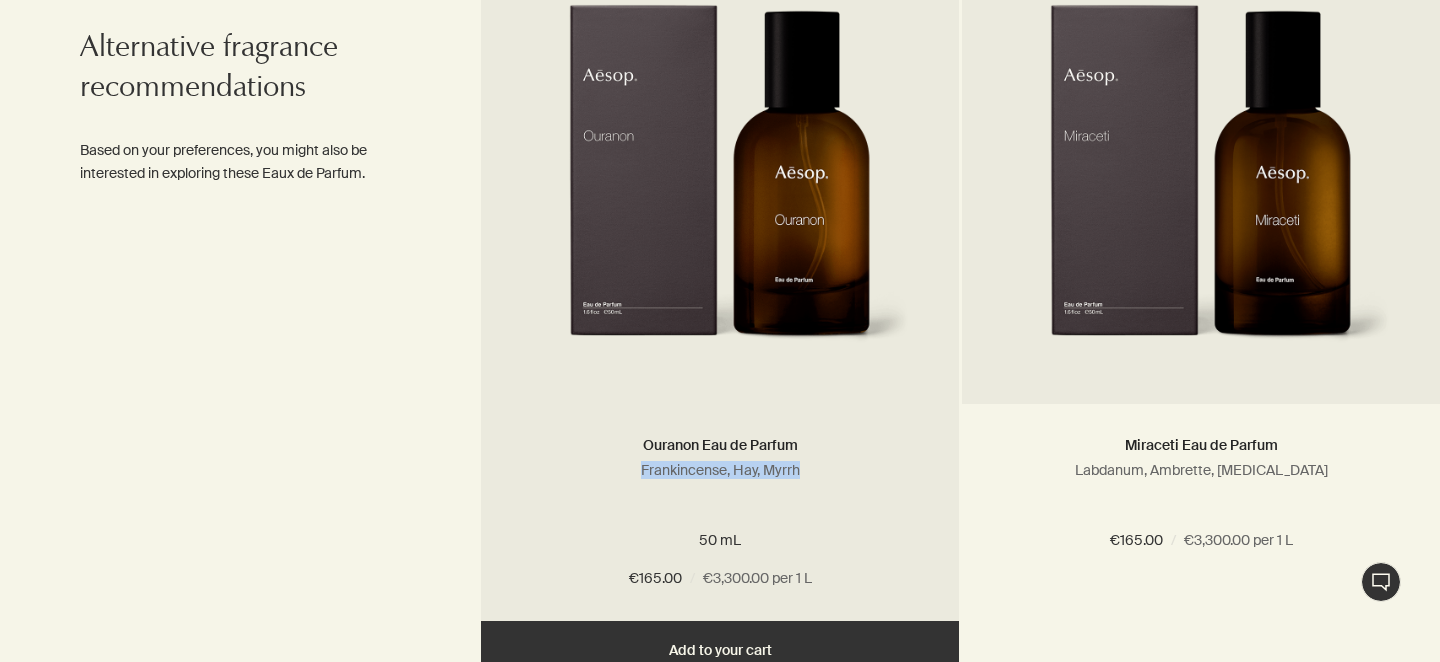 drag, startPoint x: 639, startPoint y: 472, endPoint x: 811, endPoint y: 470, distance: 172.01163 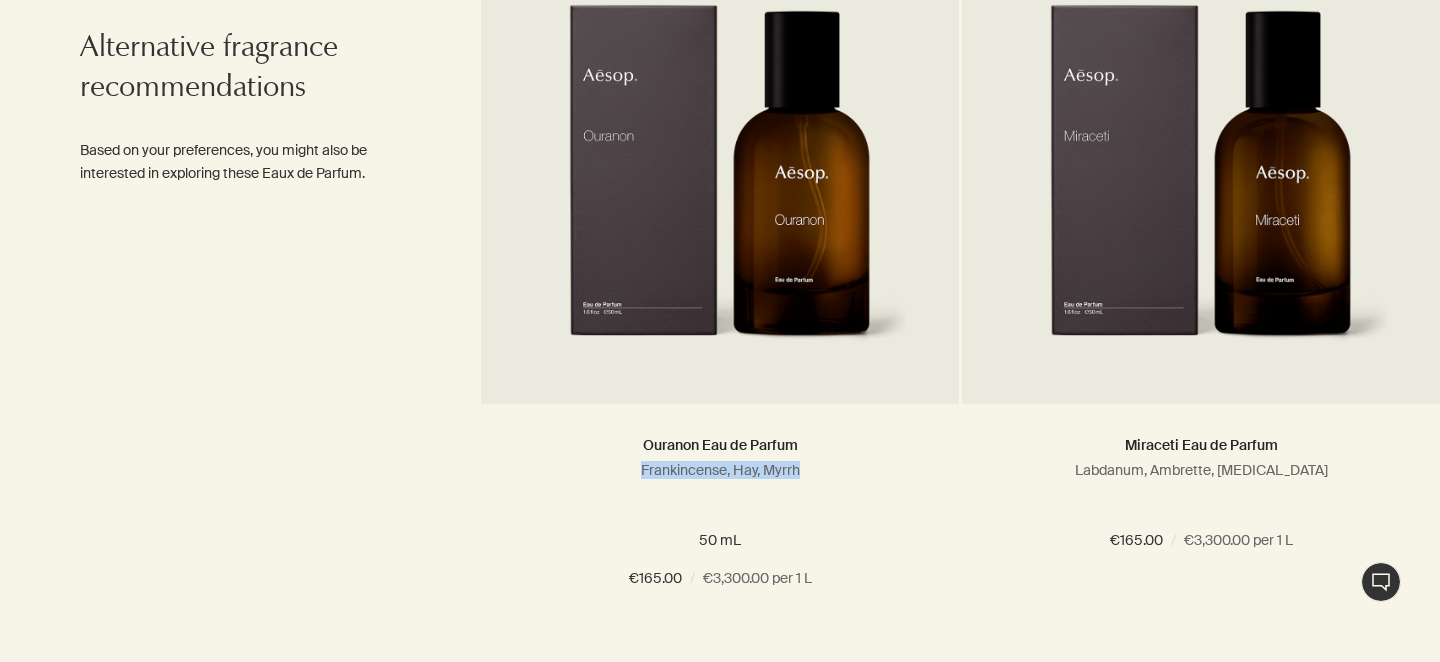 click 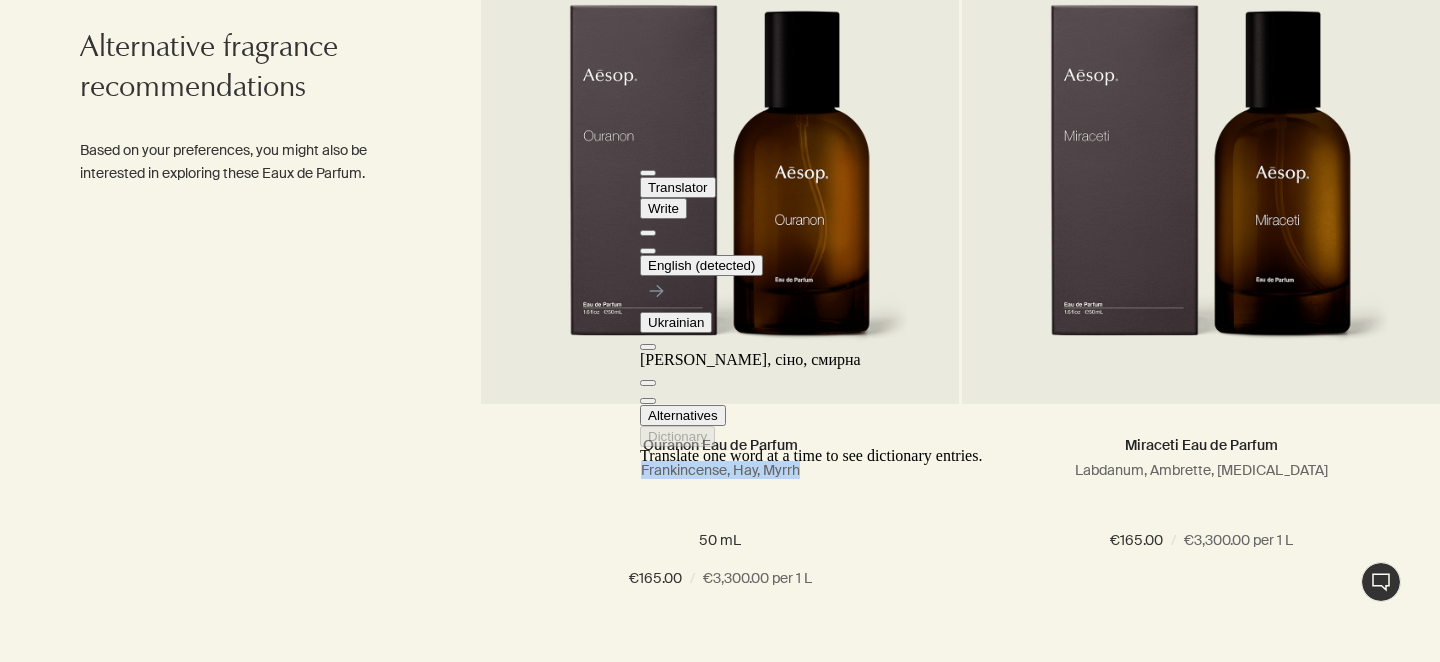 click 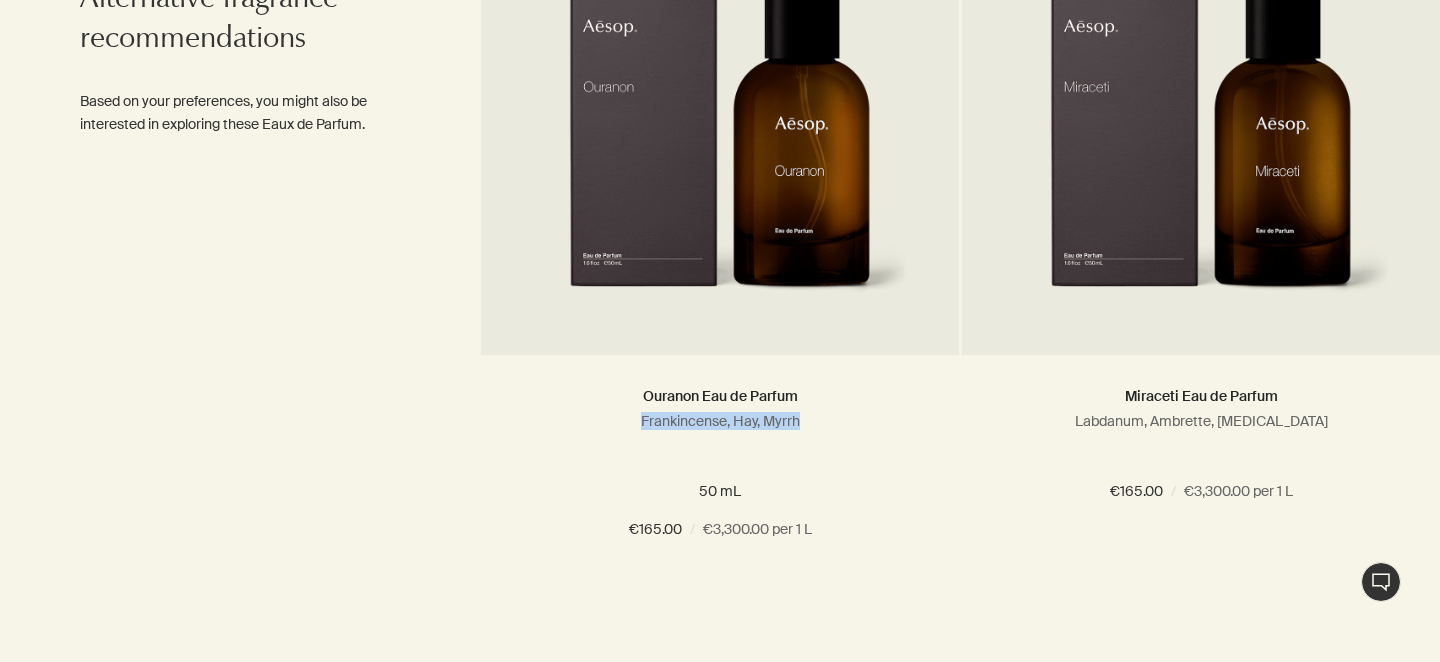 scroll, scrollTop: 1477, scrollLeft: 0, axis: vertical 